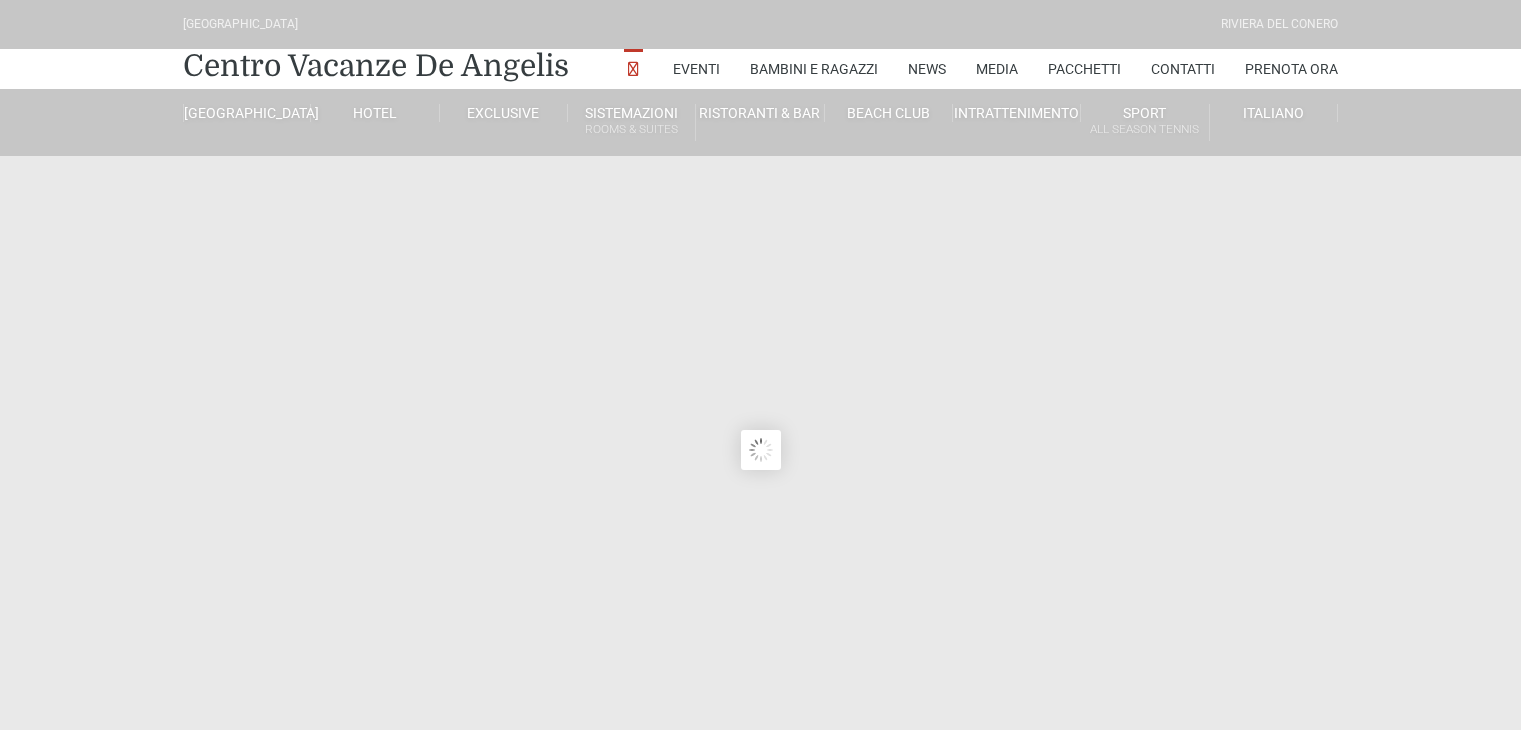 scroll, scrollTop: 0, scrollLeft: 0, axis: both 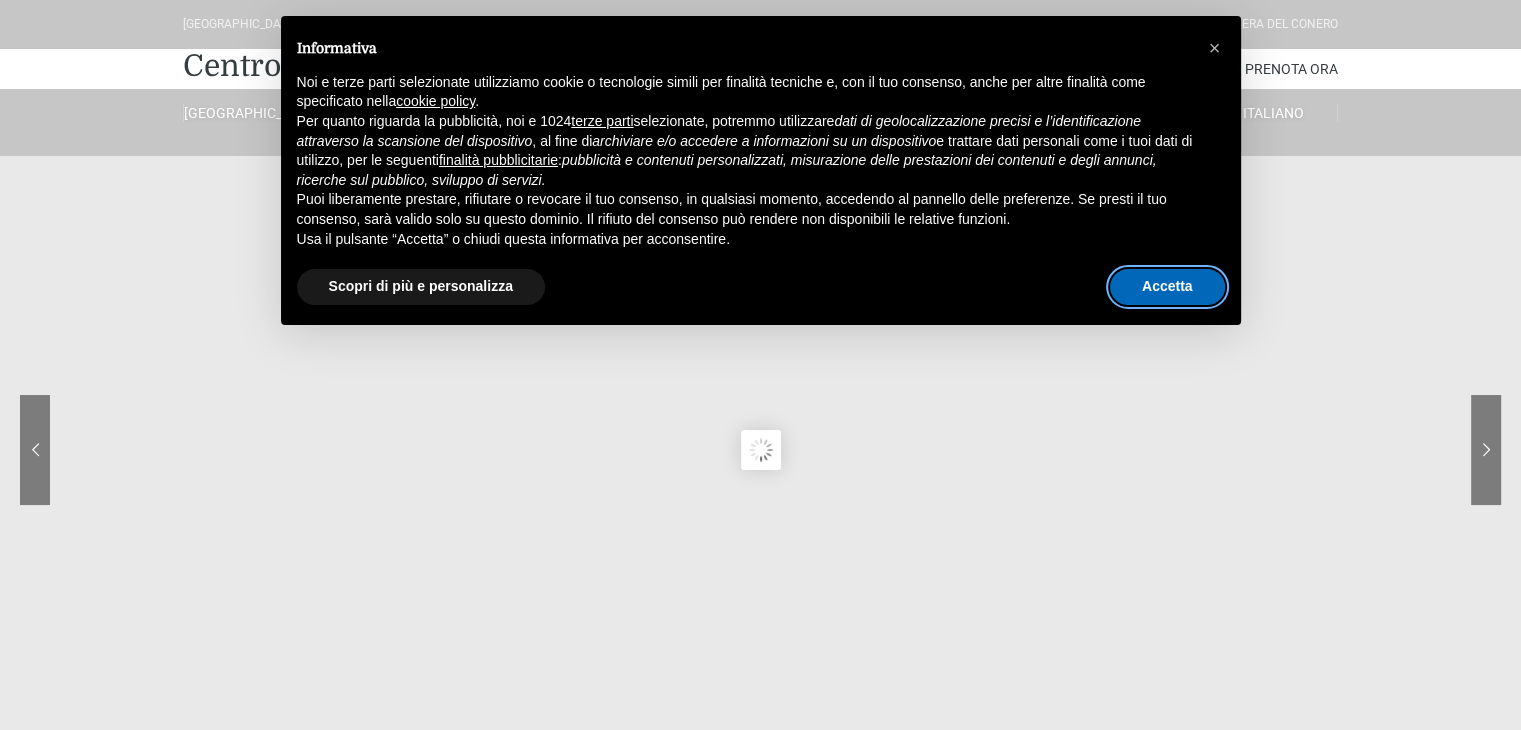 click on "Accetta" at bounding box center [1167, 287] 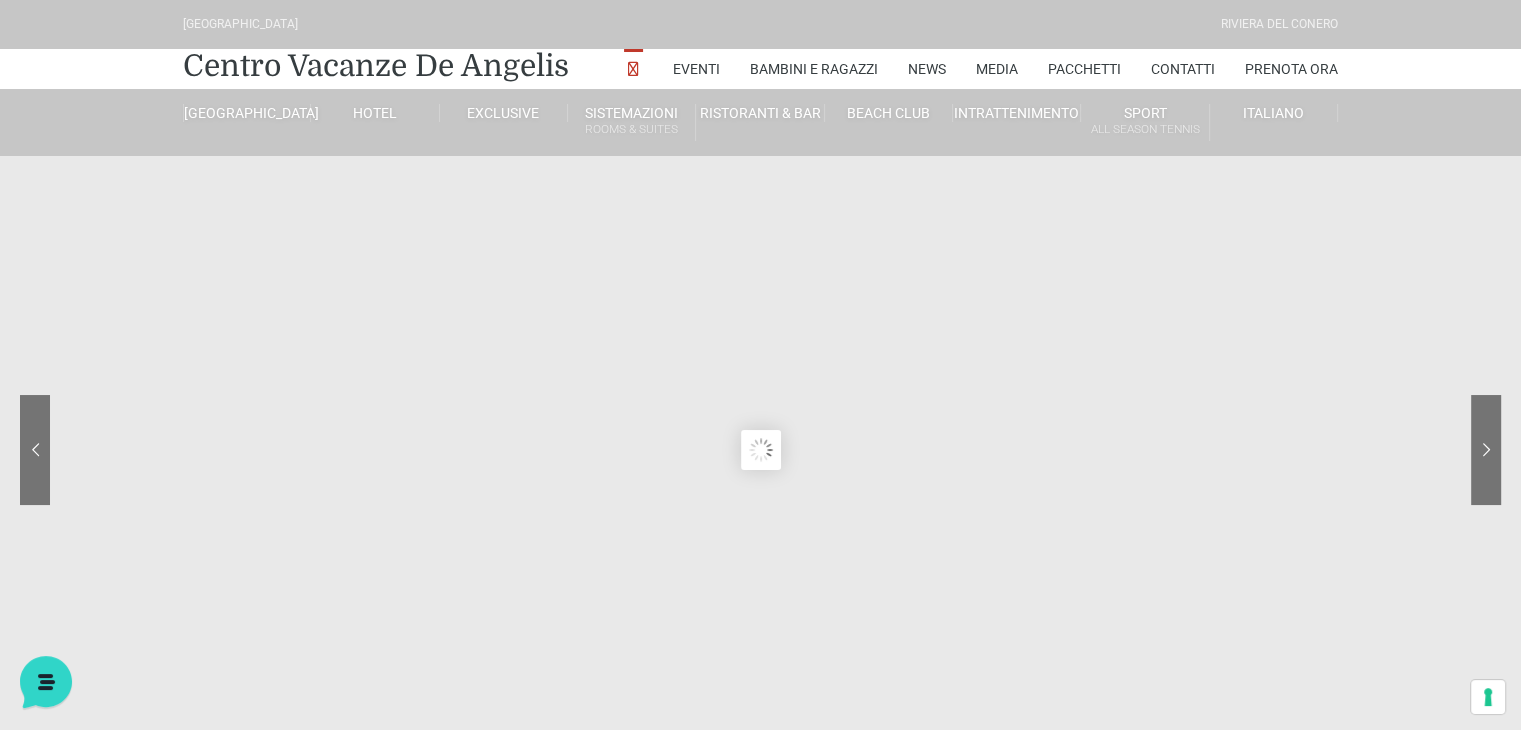 scroll, scrollTop: 0, scrollLeft: 0, axis: both 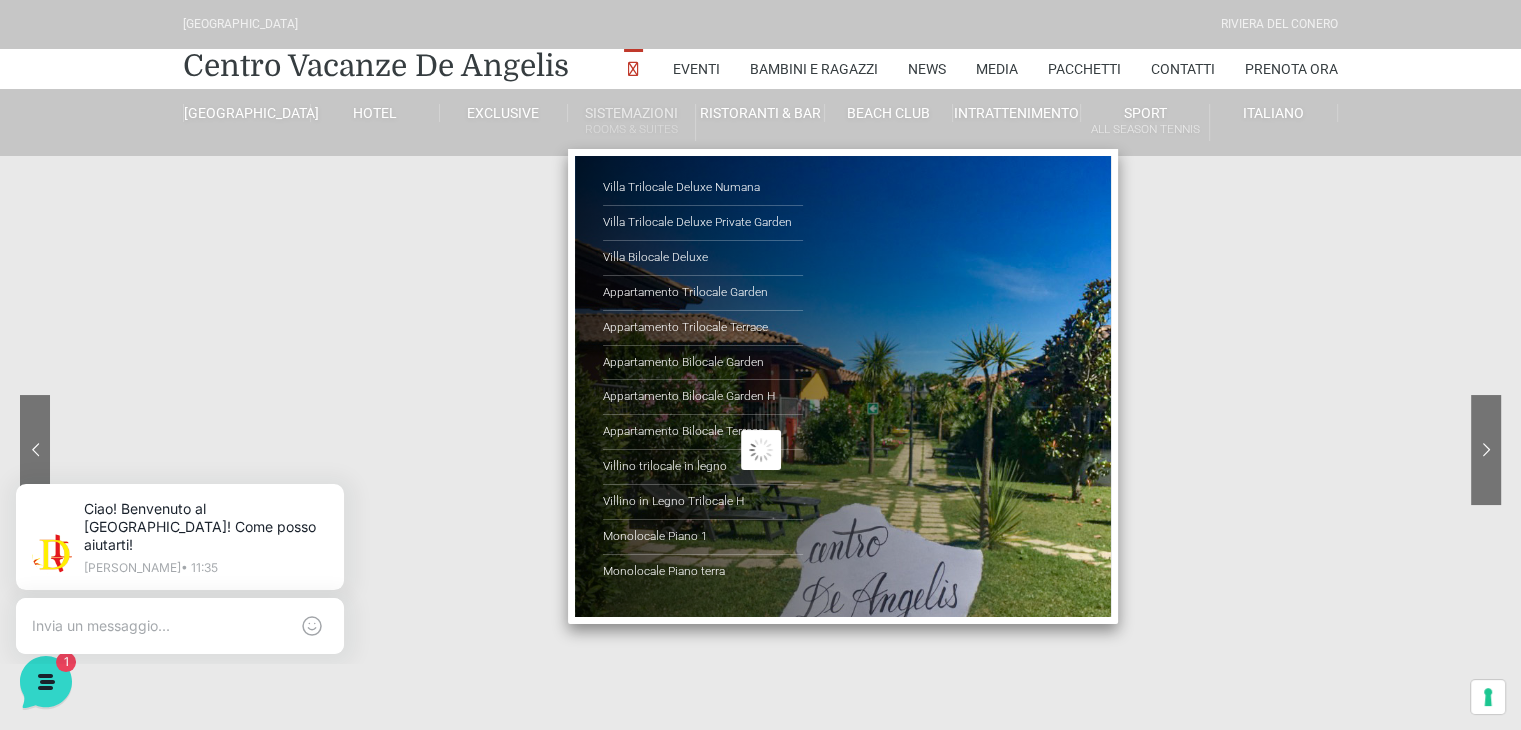 click on "Sistemazioni Rooms & Suites" at bounding box center [632, 122] 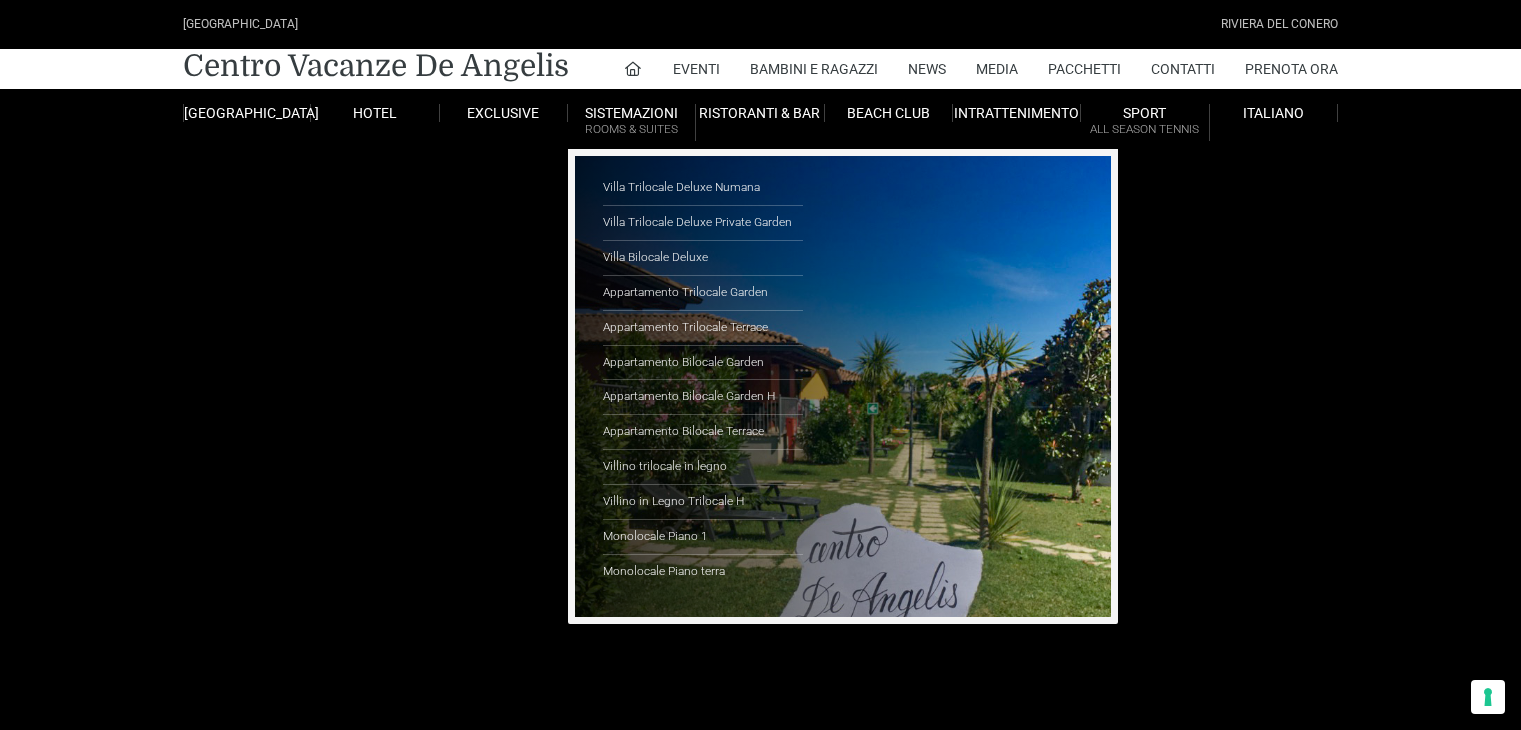 scroll, scrollTop: 0, scrollLeft: 0, axis: both 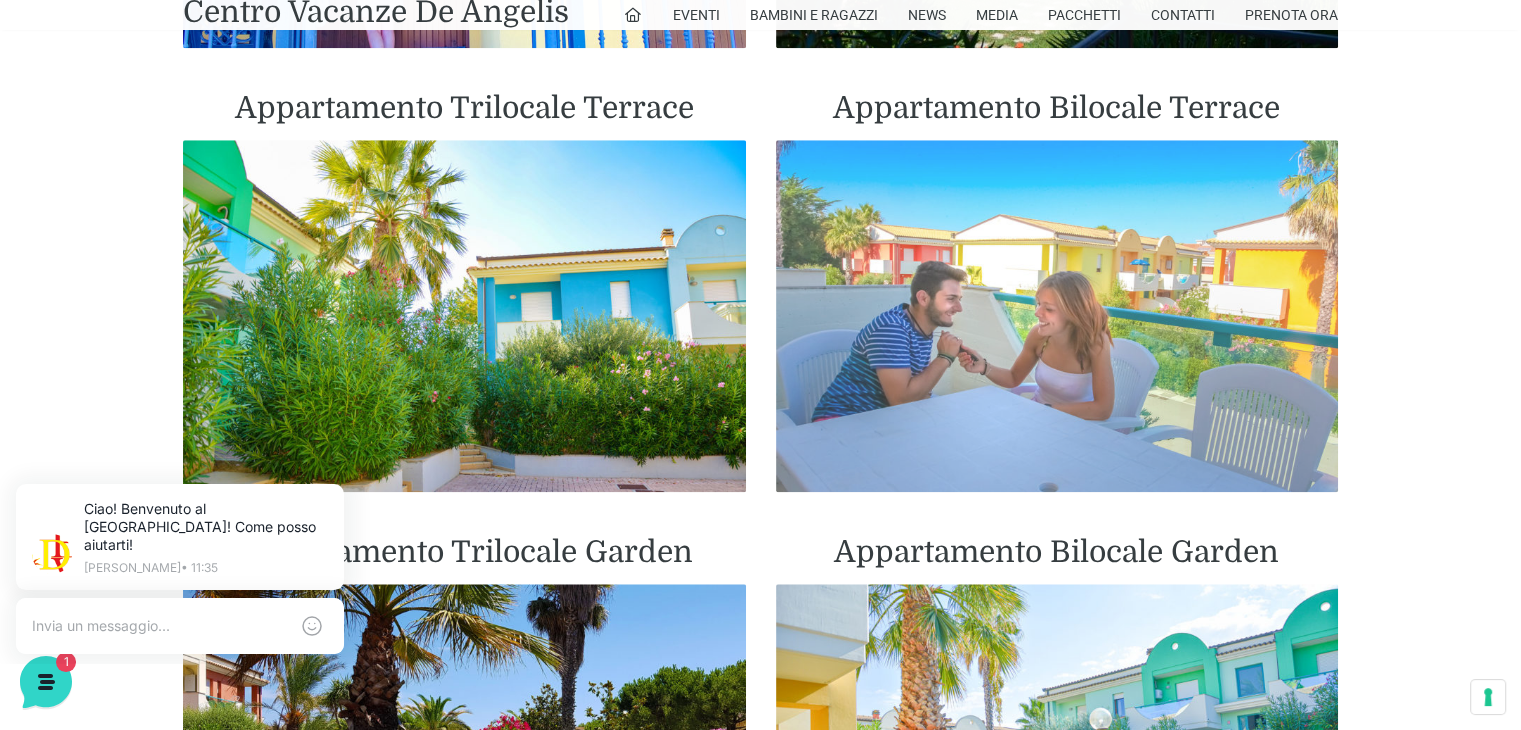click at bounding box center (1057, 316) 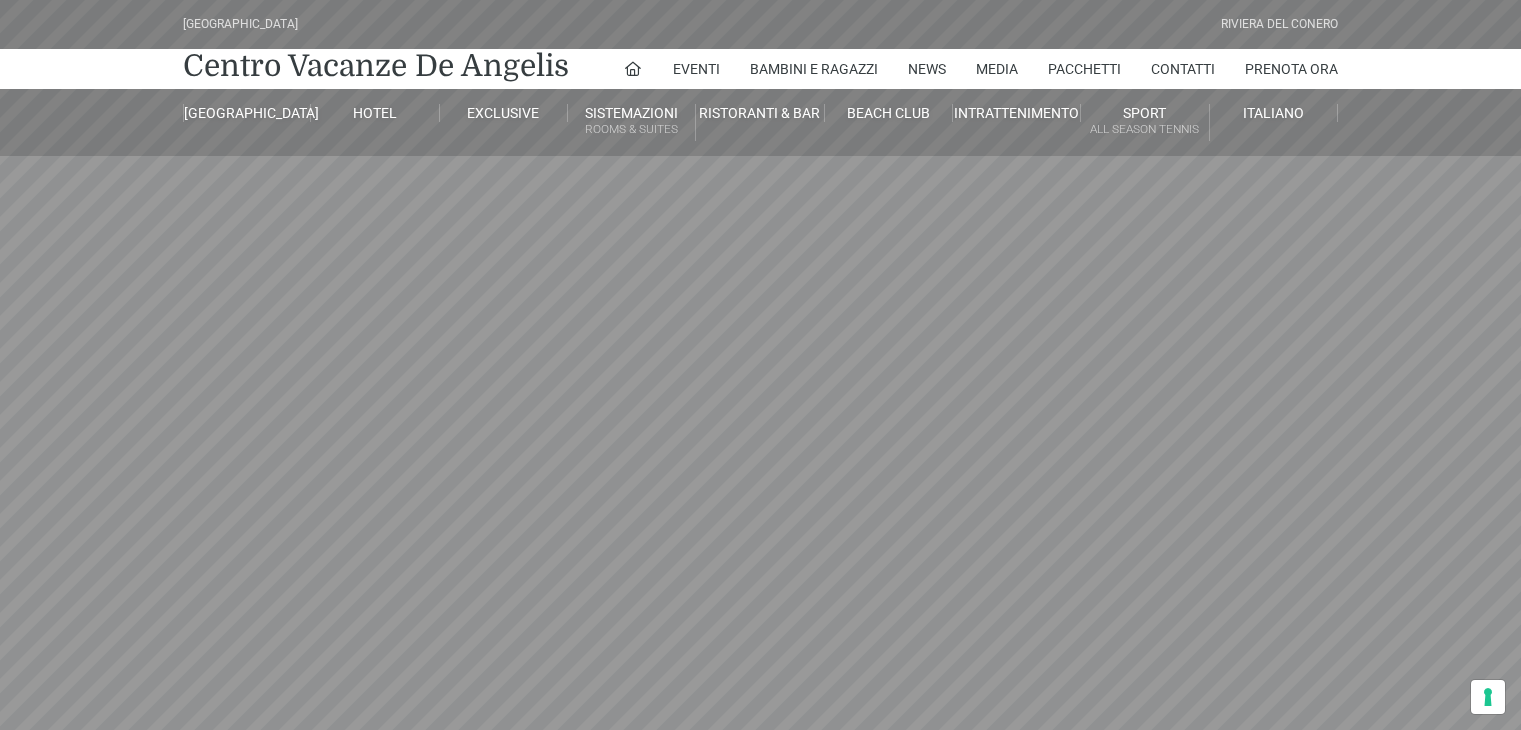 scroll, scrollTop: 0, scrollLeft: 0, axis: both 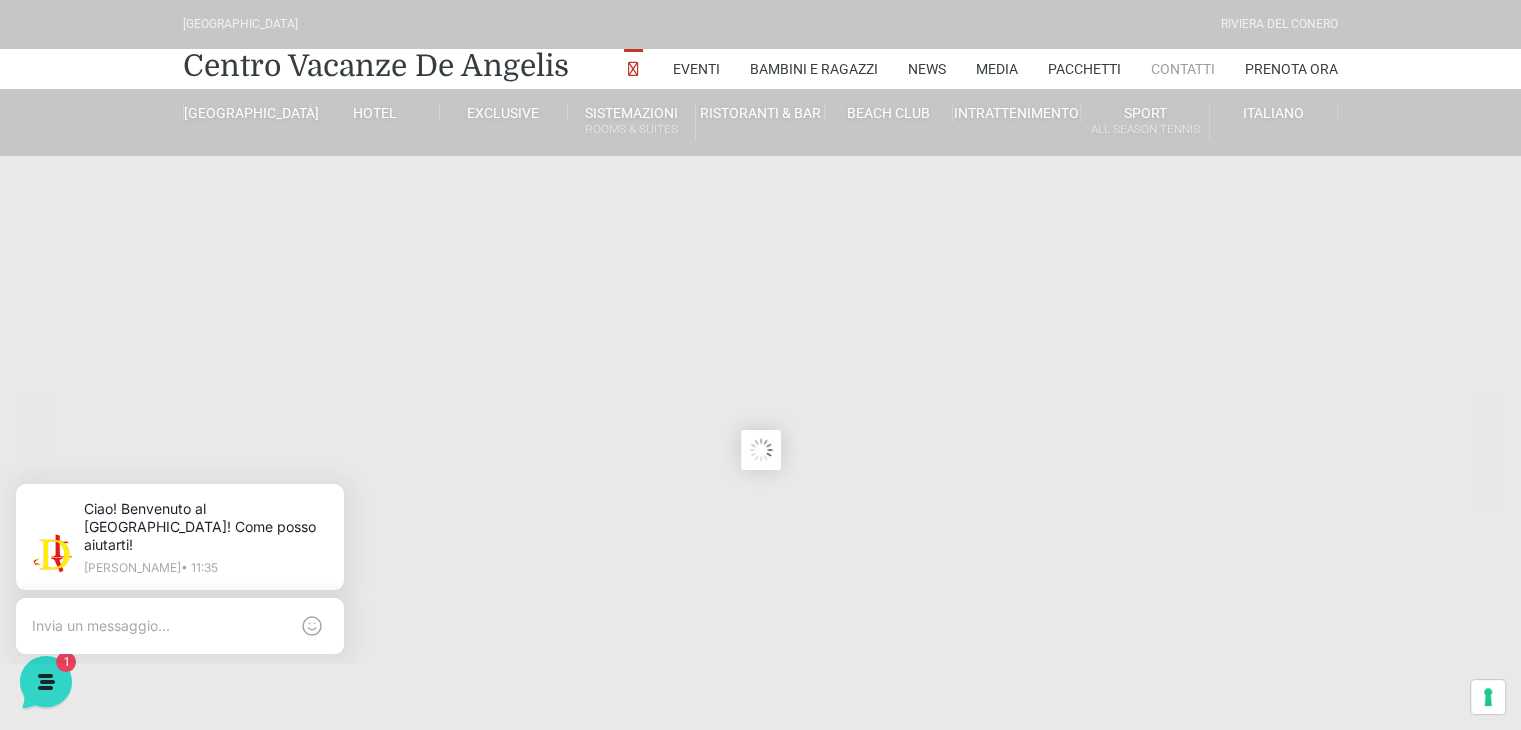click on "Contatti" at bounding box center [1183, 69] 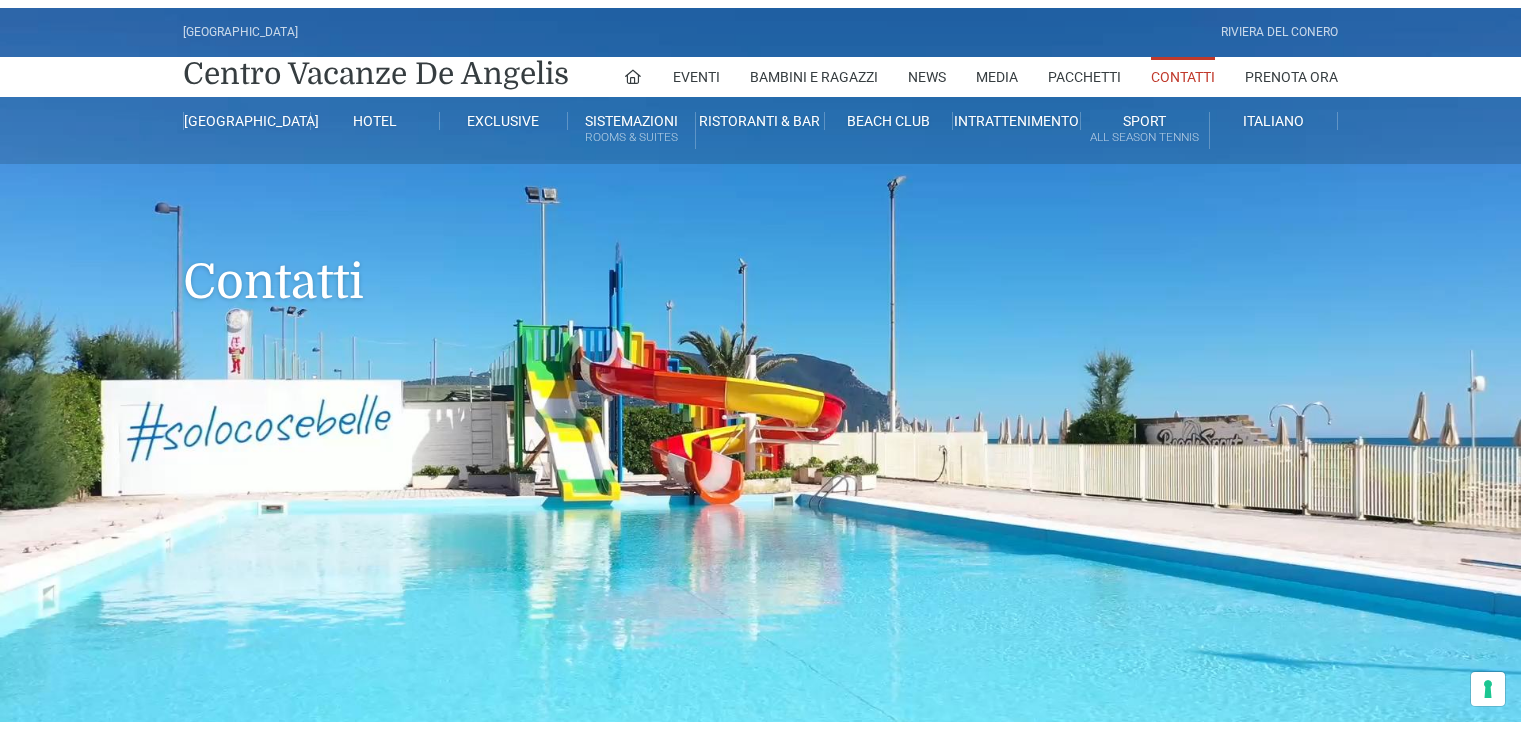 scroll, scrollTop: 0, scrollLeft: 0, axis: both 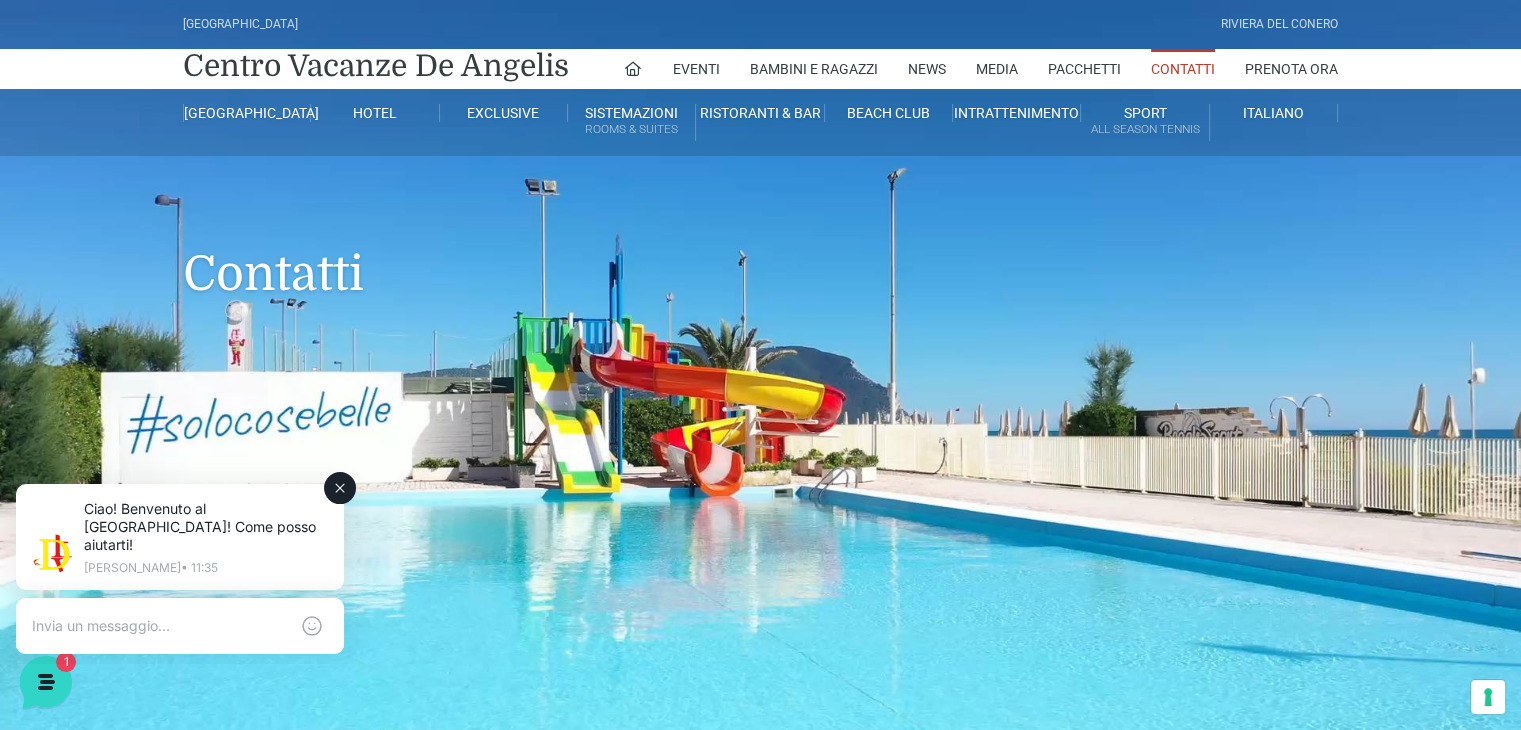 click at bounding box center (160, 626) 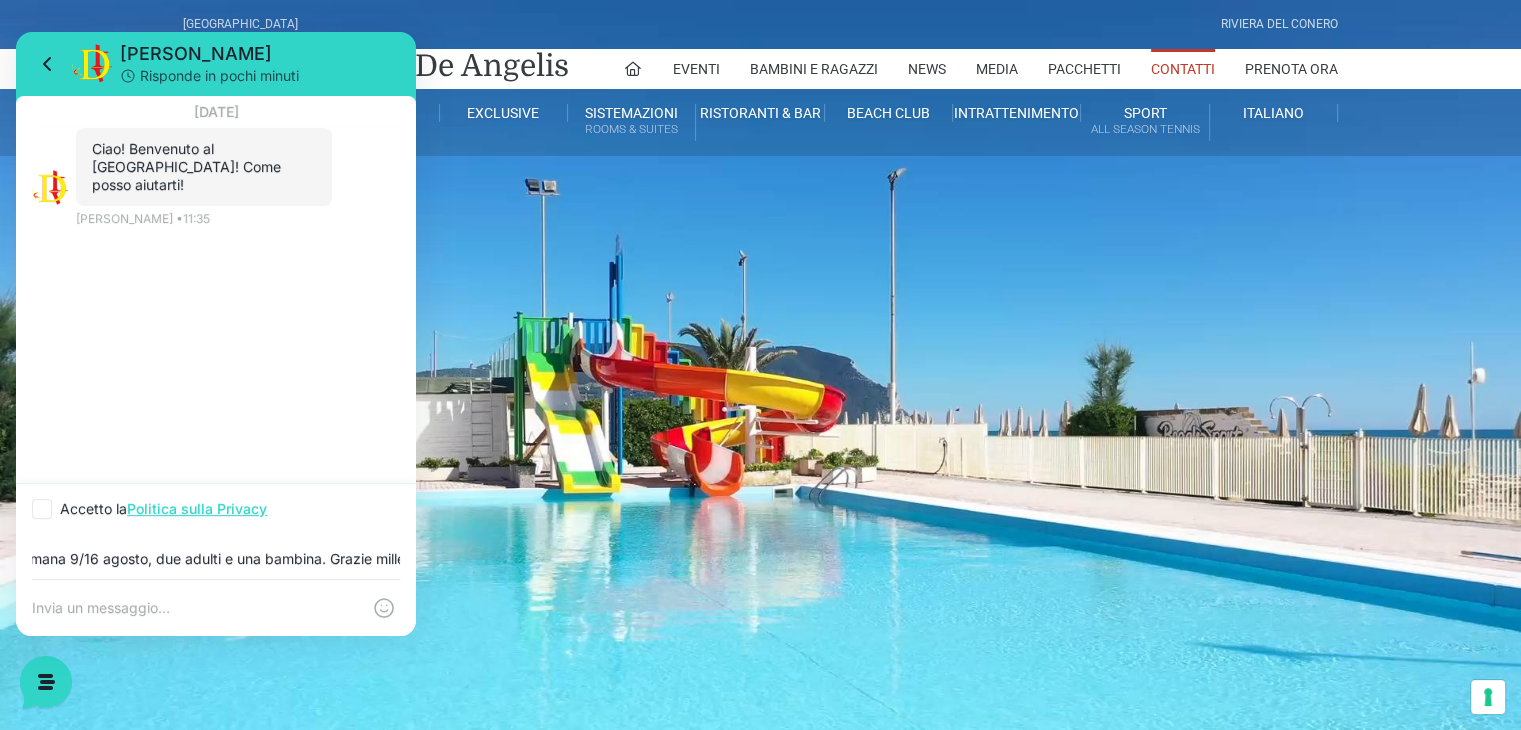 scroll, scrollTop: 0, scrollLeft: 392, axis: horizontal 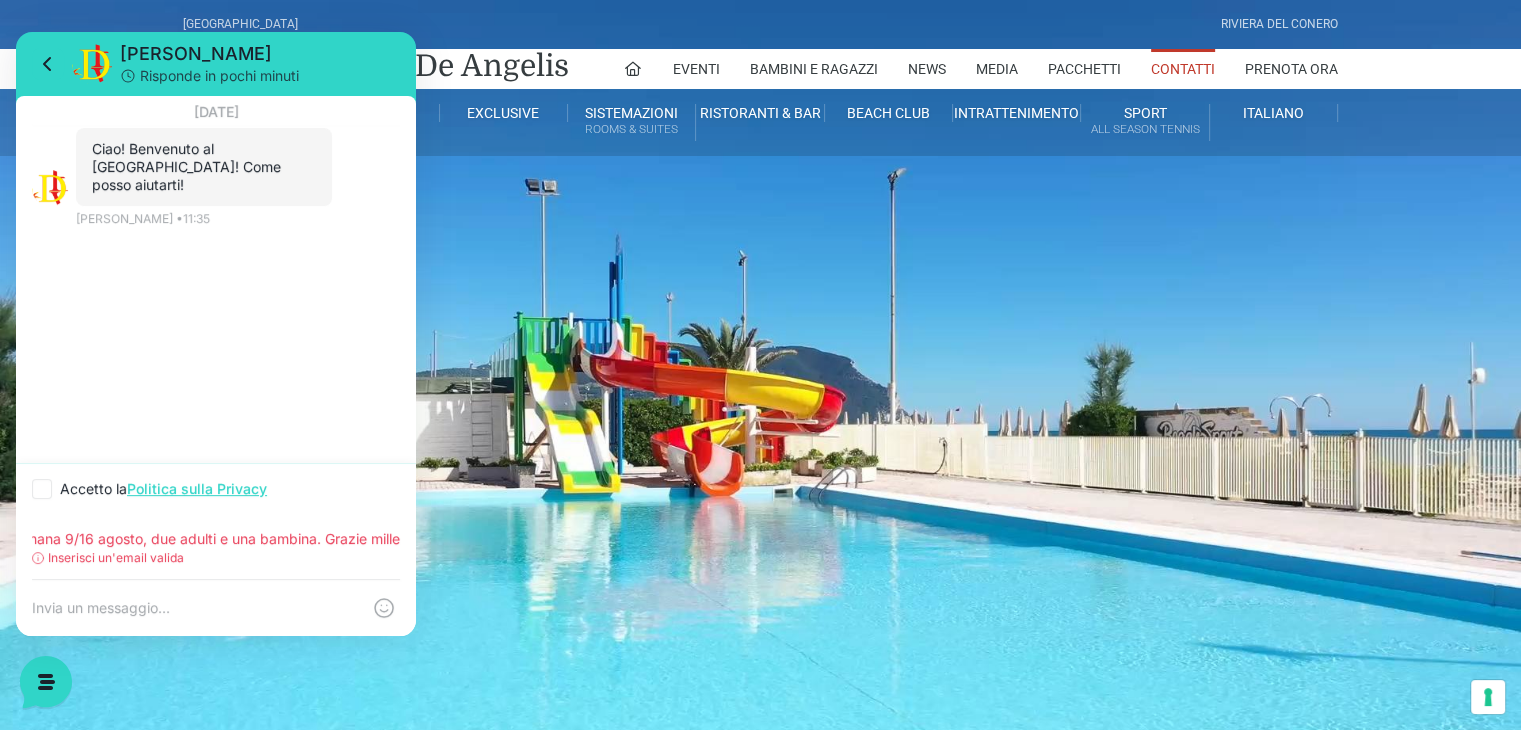 type on "Buongiorno, gradirei sapere se c'è disponibilità per la settimana 9/16 agosto, due adulti e una bambina. Grazie mille" 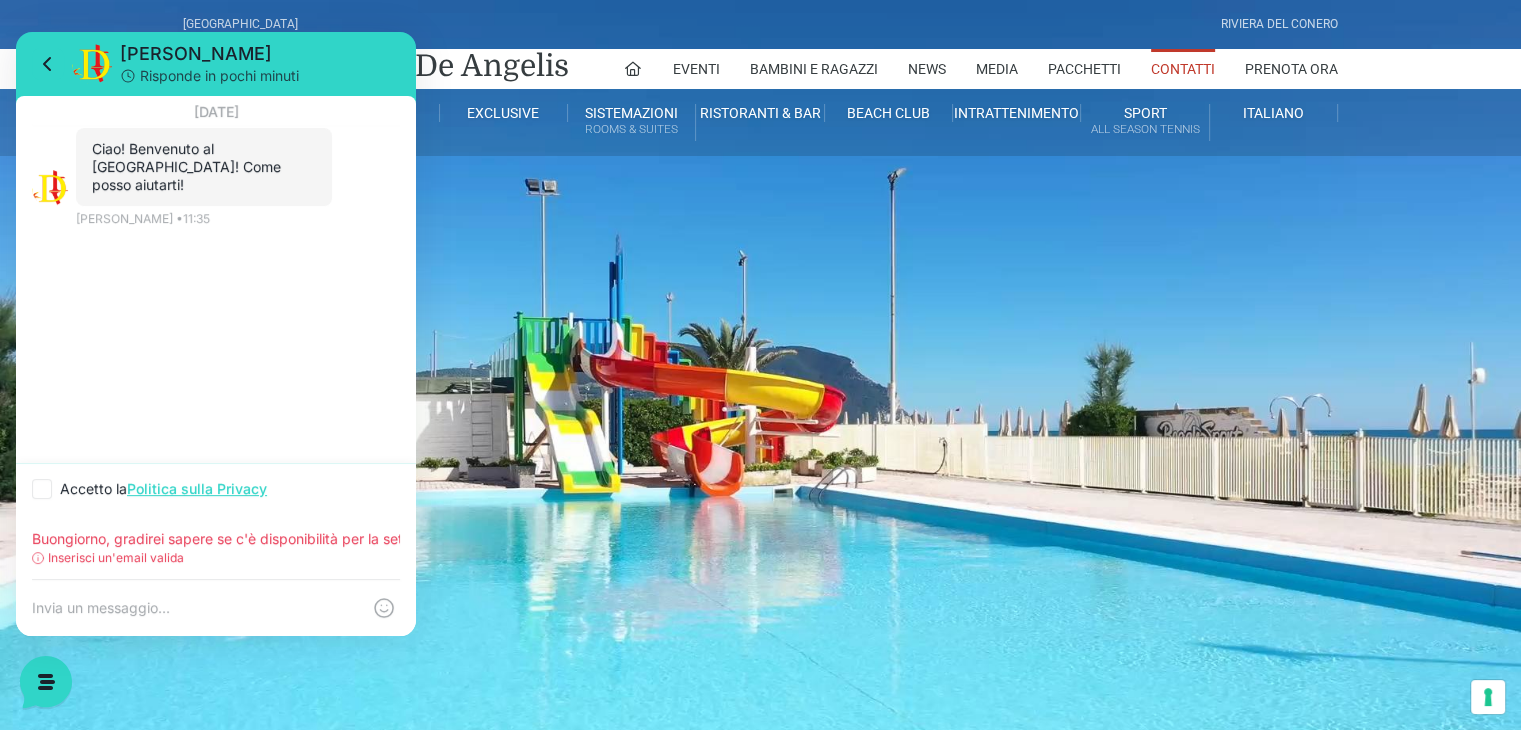 click on "Inserisci un'email valida" at bounding box center (116, 558) 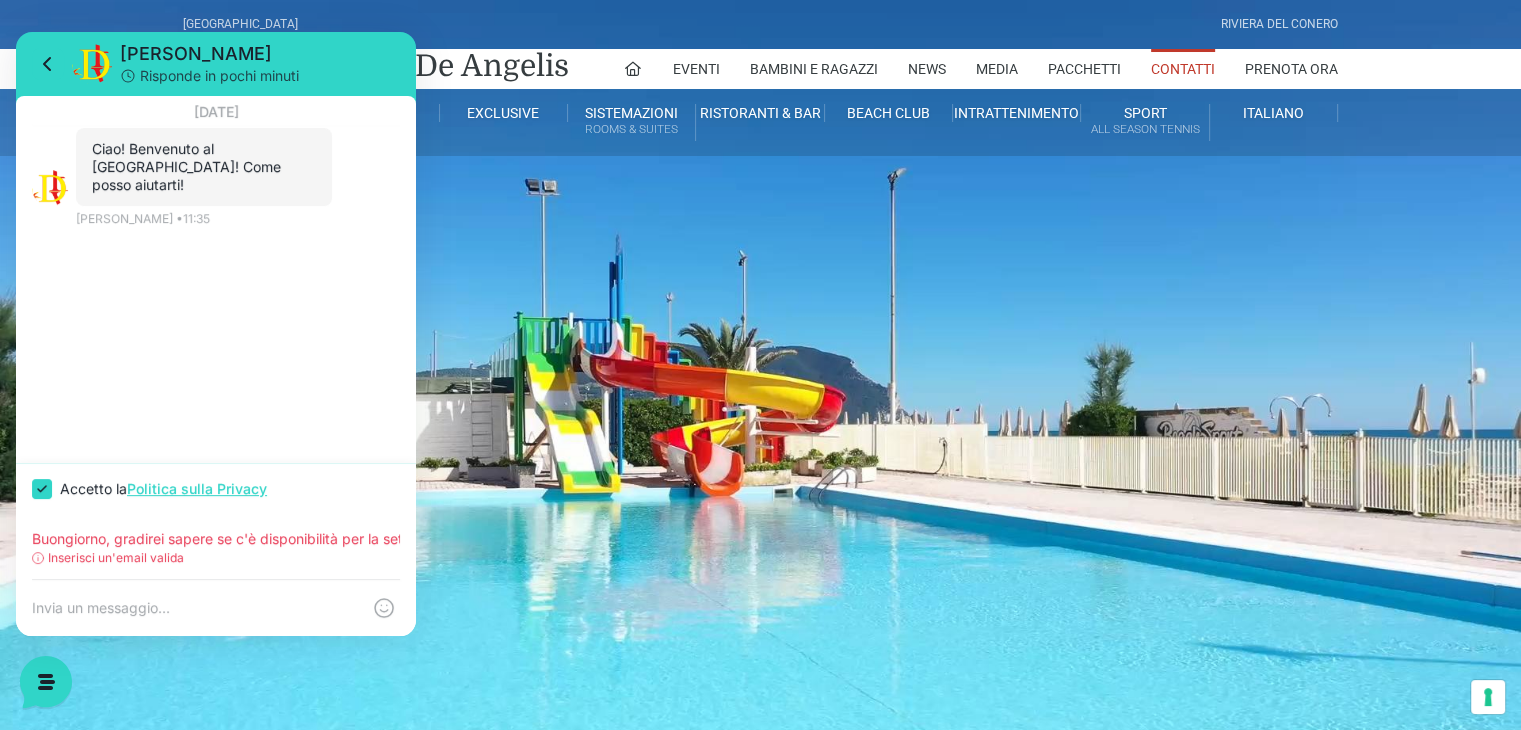click on "Inserisci un'email valida" at bounding box center (216, 558) 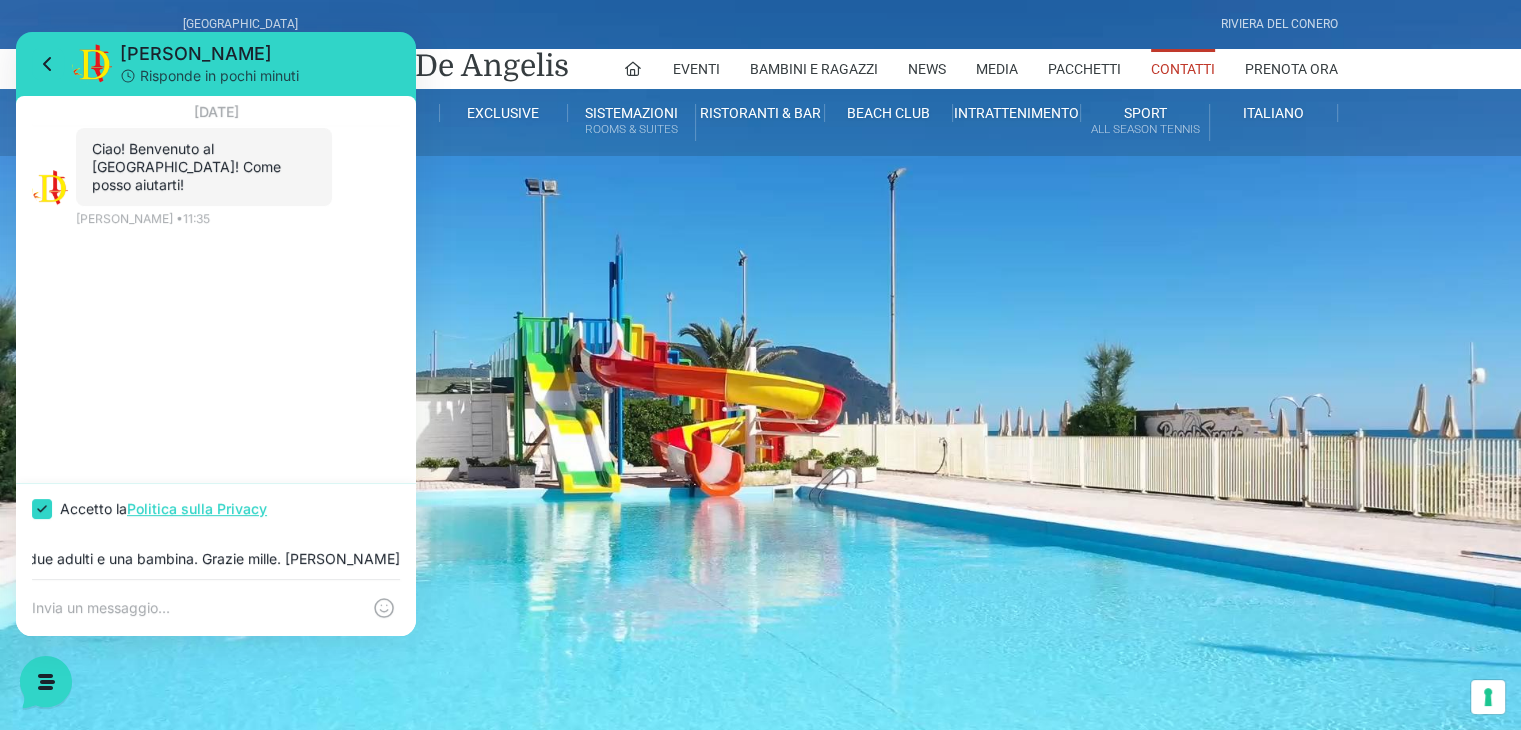 scroll, scrollTop: 0, scrollLeft: 526, axis: horizontal 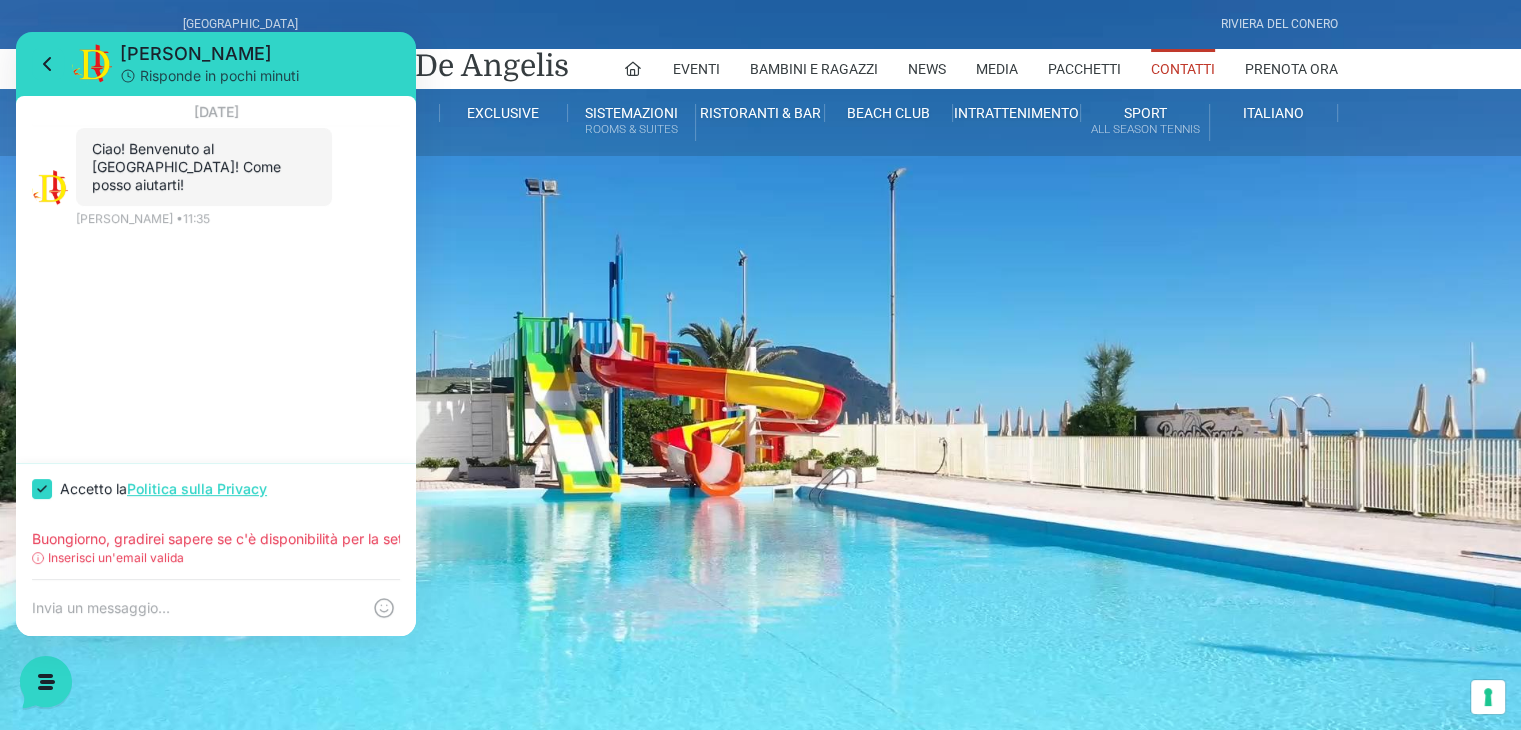 click at bounding box center [196, 608] 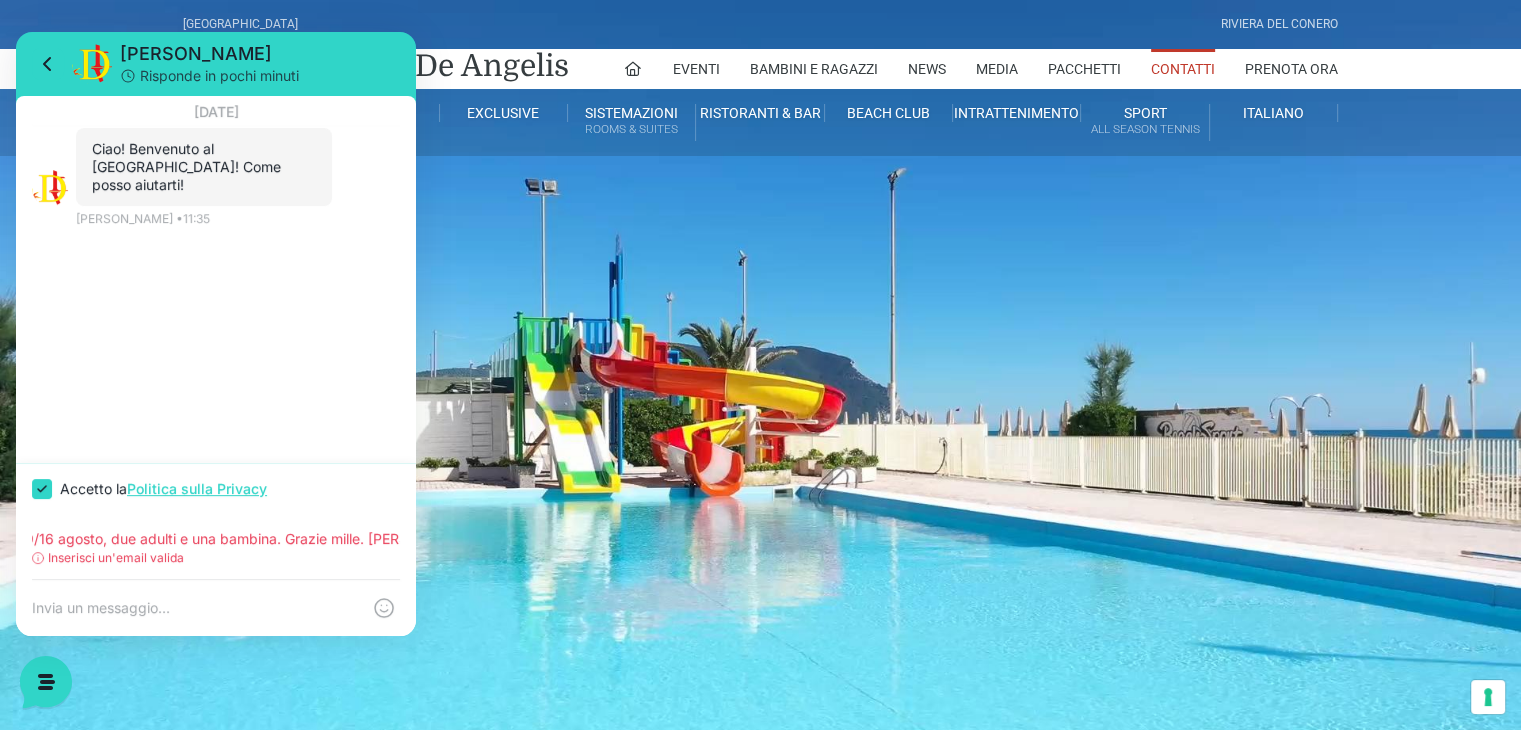 scroll, scrollTop: 0, scrollLeft: 526, axis: horizontal 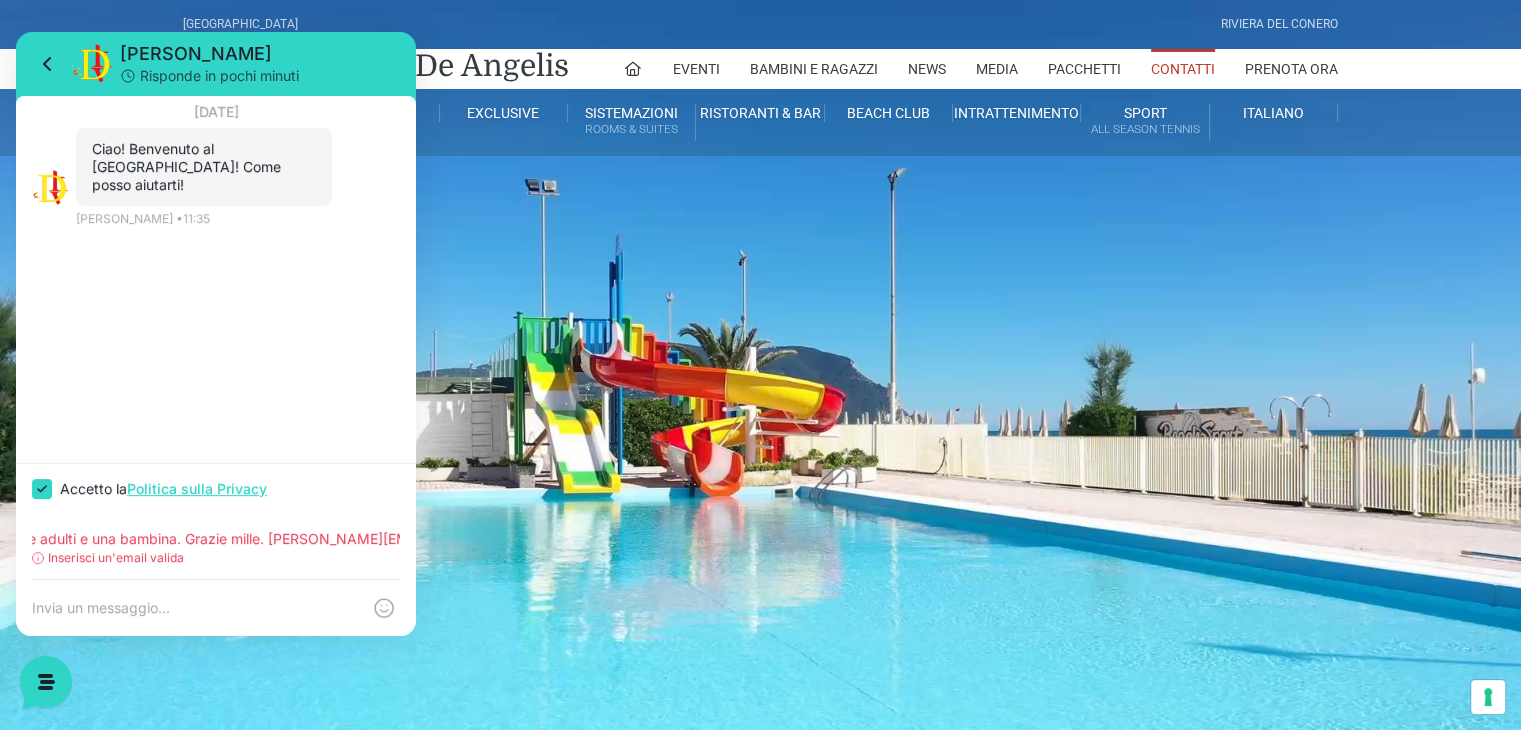 drag, startPoint x: 34, startPoint y: 535, endPoint x: 272, endPoint y: 544, distance: 238.1701 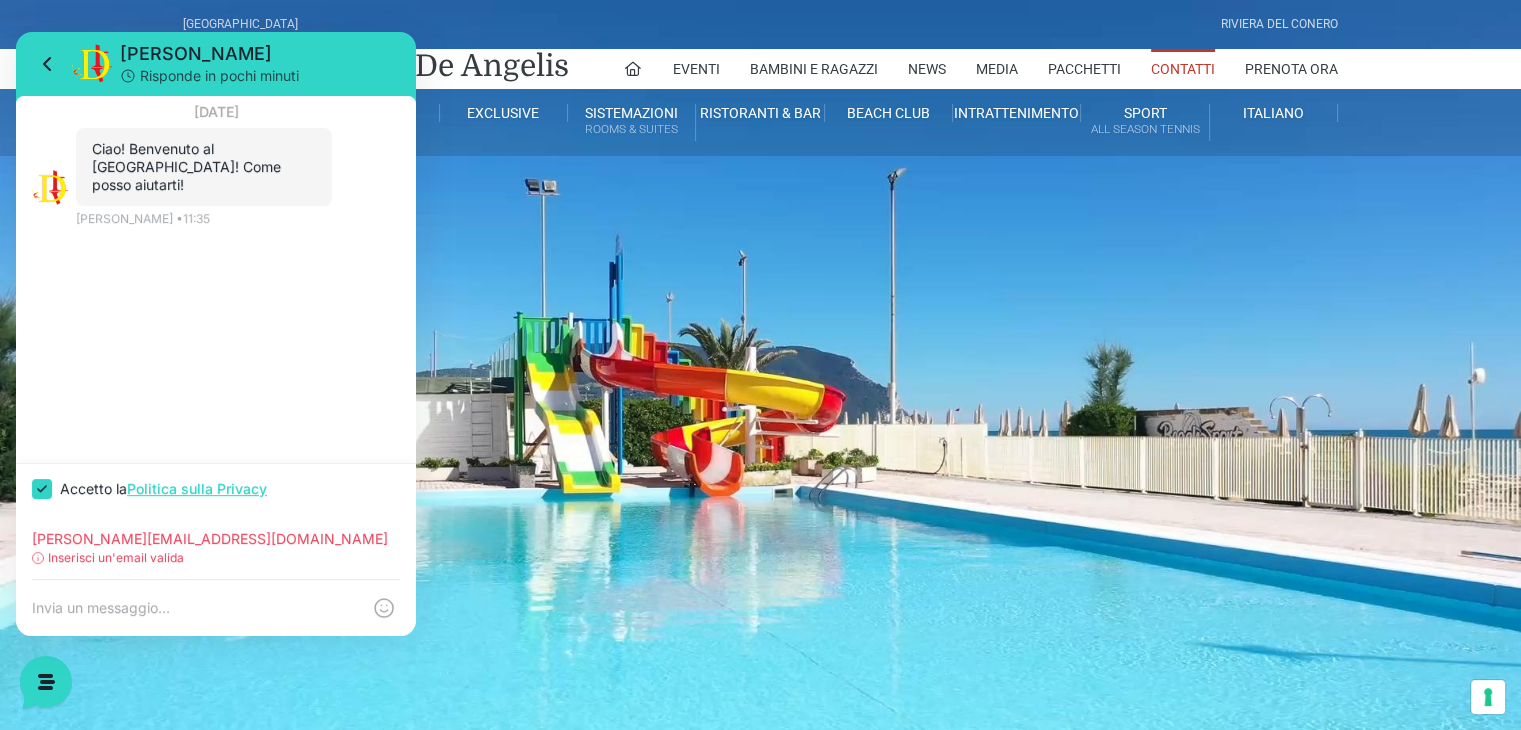 scroll, scrollTop: 0, scrollLeft: 0, axis: both 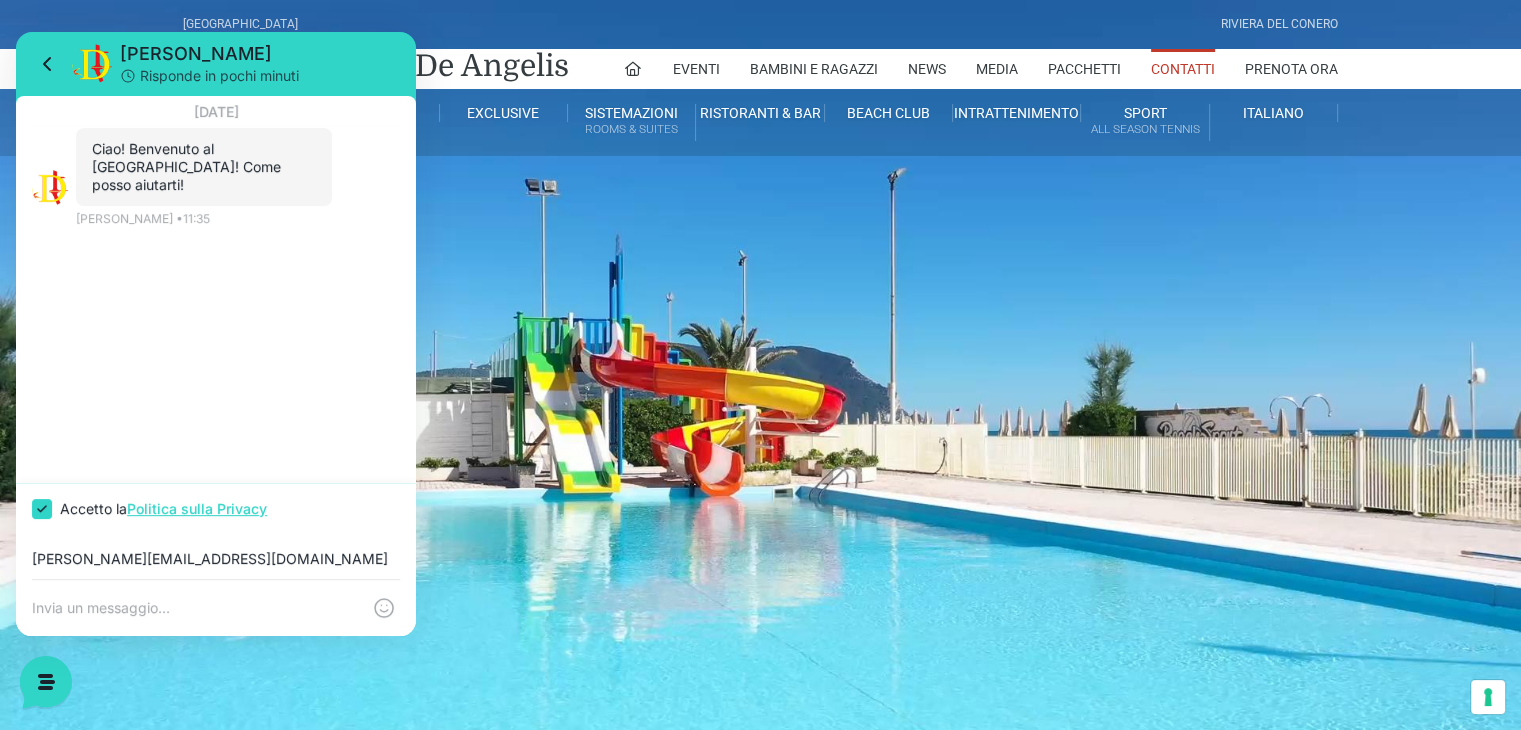 click on "ianmaria@virgilio.it" at bounding box center [216, 559] 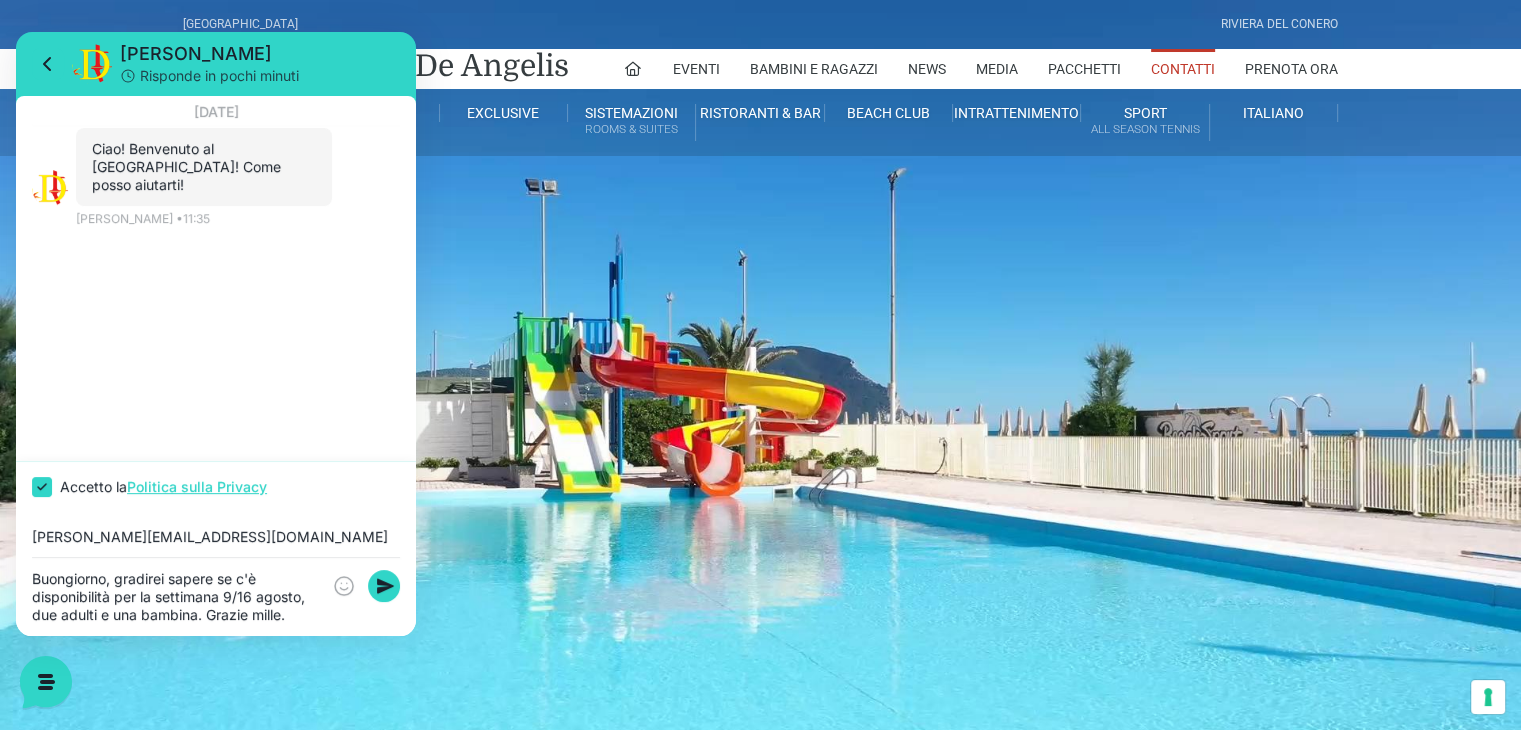 type on "Buongiorno, gradirei sapere se c'è disponibilità per la settimana 9/16 agosto, due adulti e una bambina. Grazie mille." 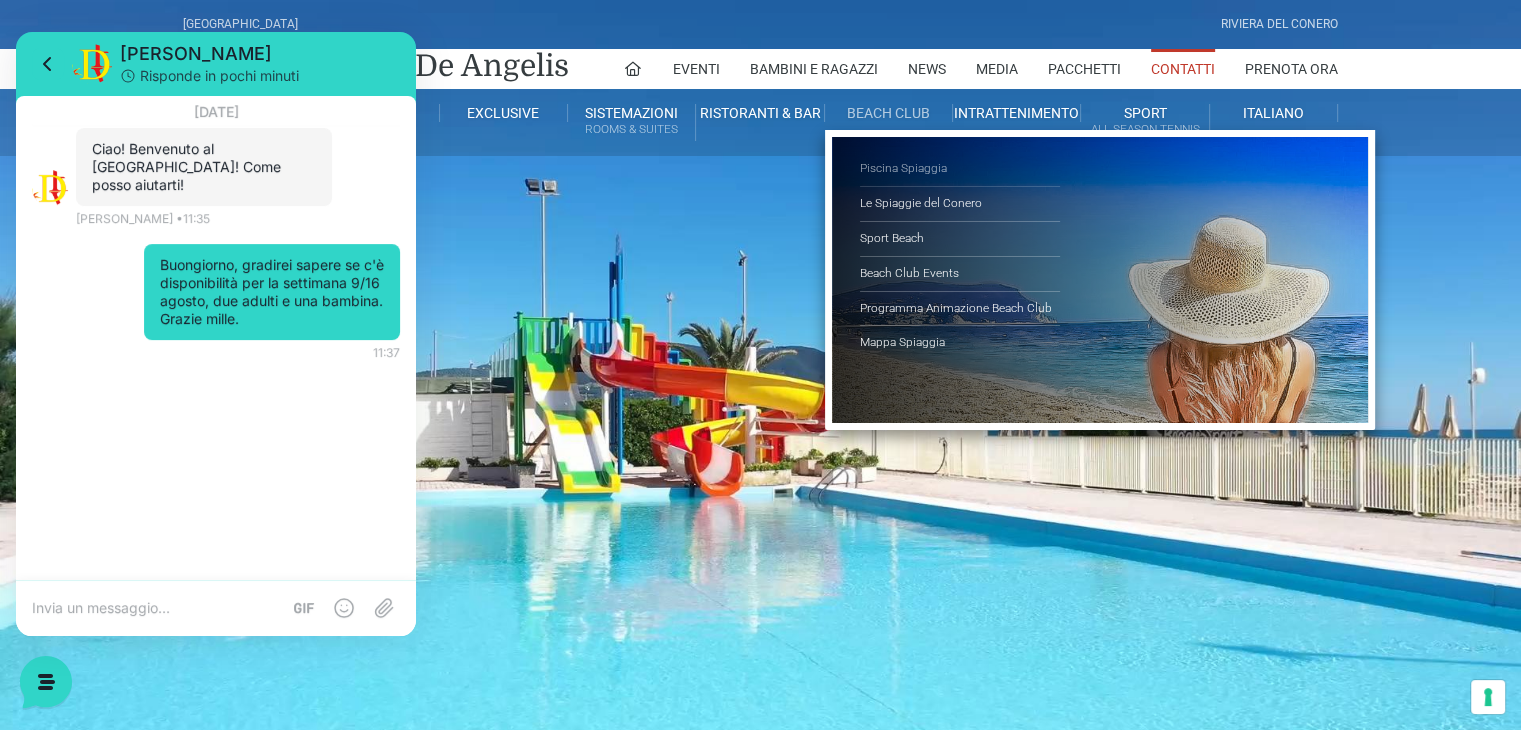 click on "Piscina Spiaggia" at bounding box center [960, 169] 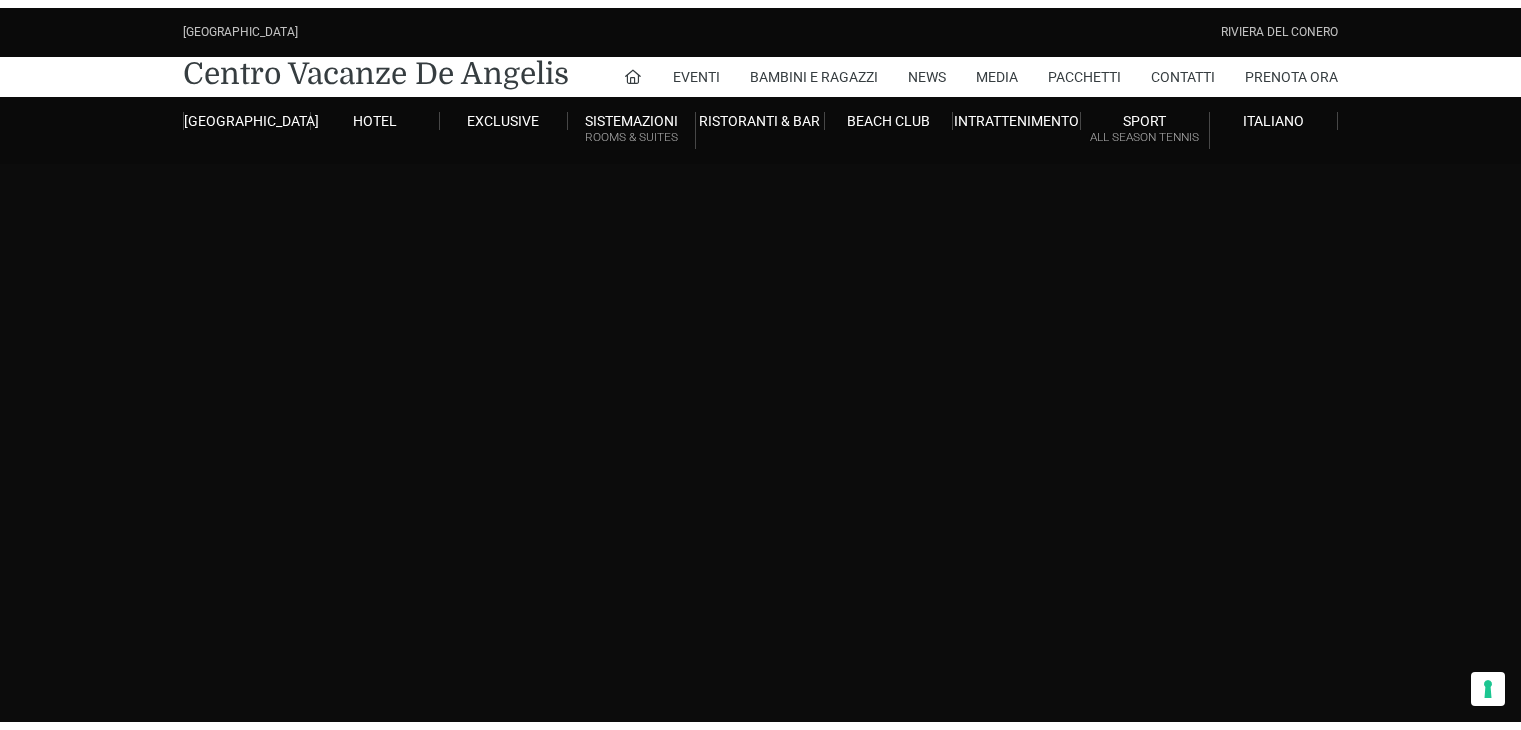 scroll, scrollTop: 0, scrollLeft: 0, axis: both 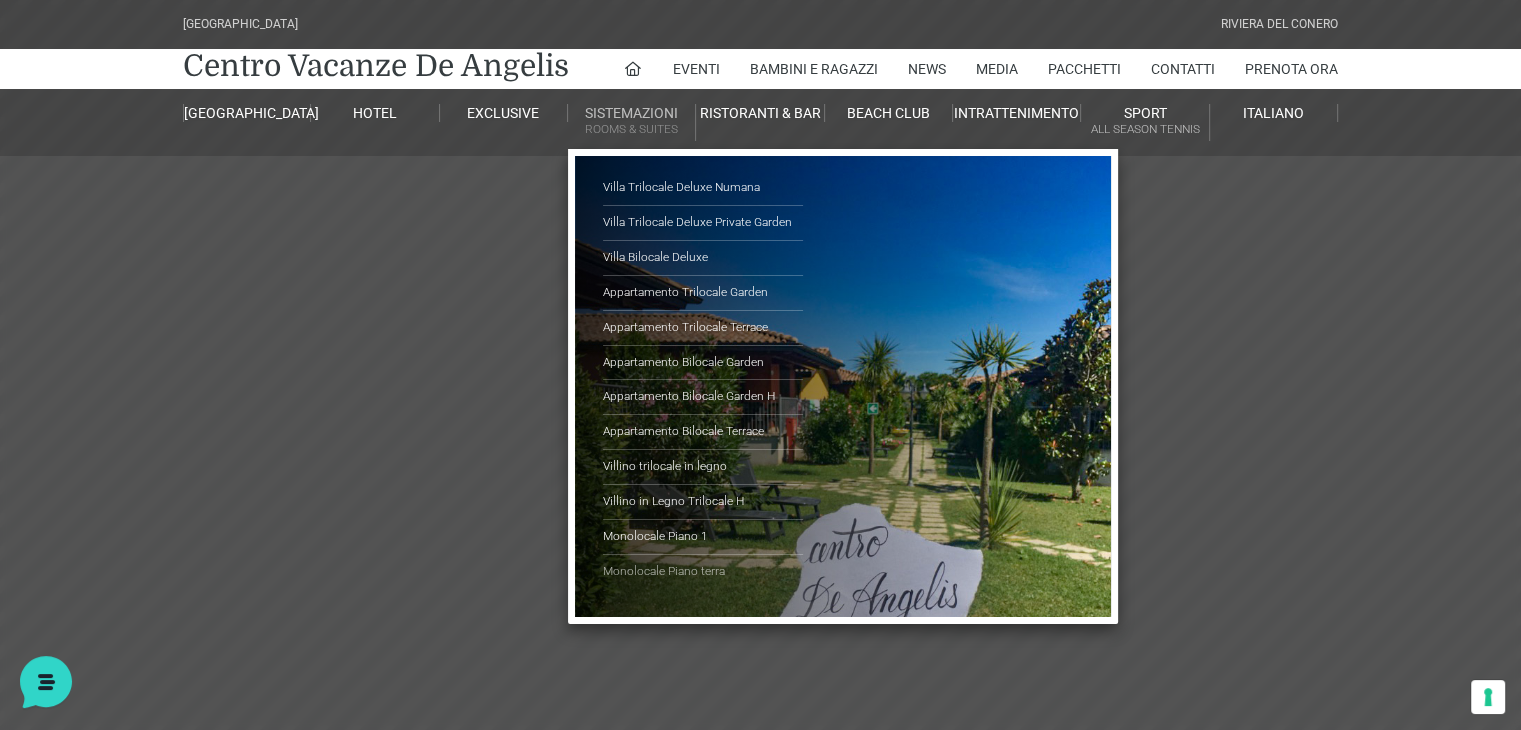 click on "Monolocale Piano terra" at bounding box center [703, 572] 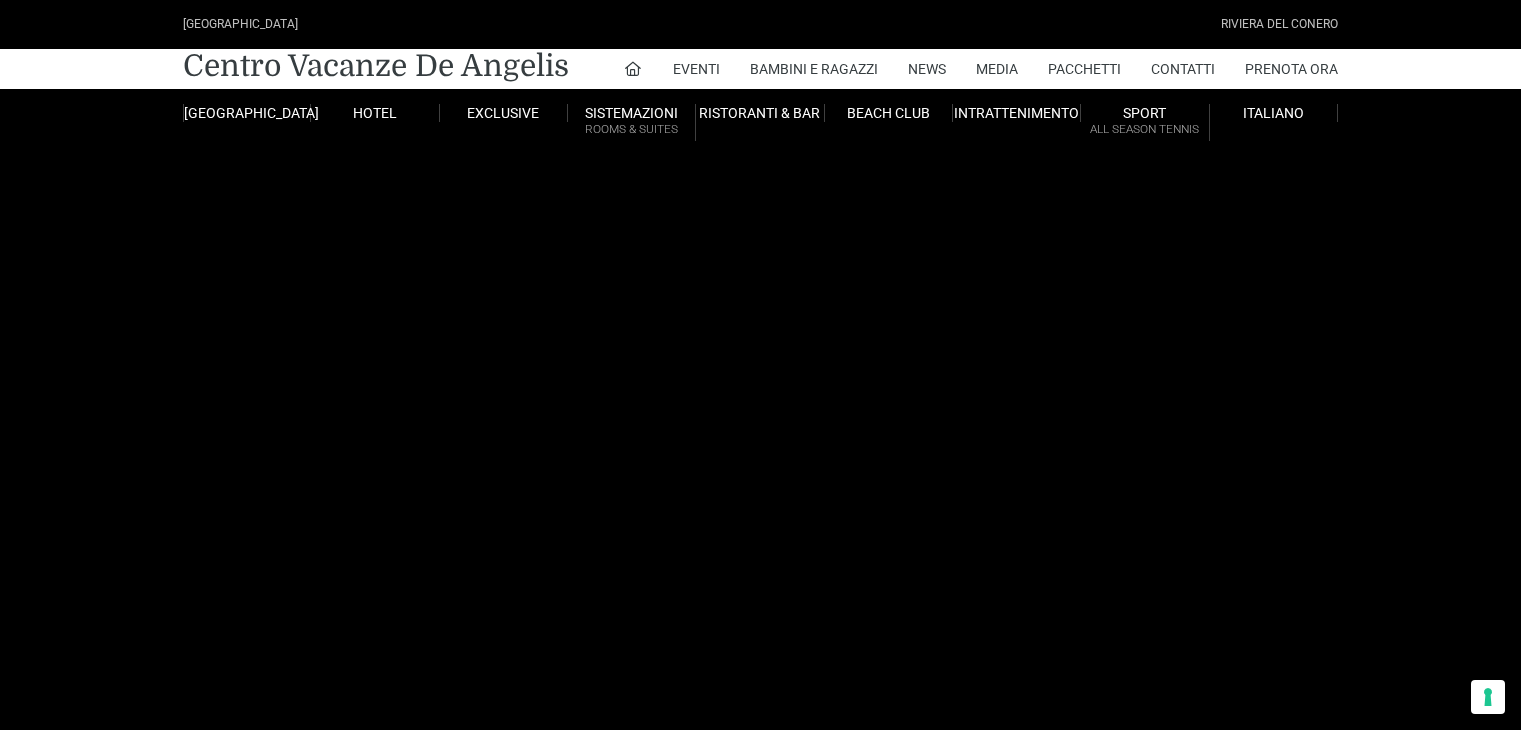 scroll, scrollTop: 0, scrollLeft: 0, axis: both 